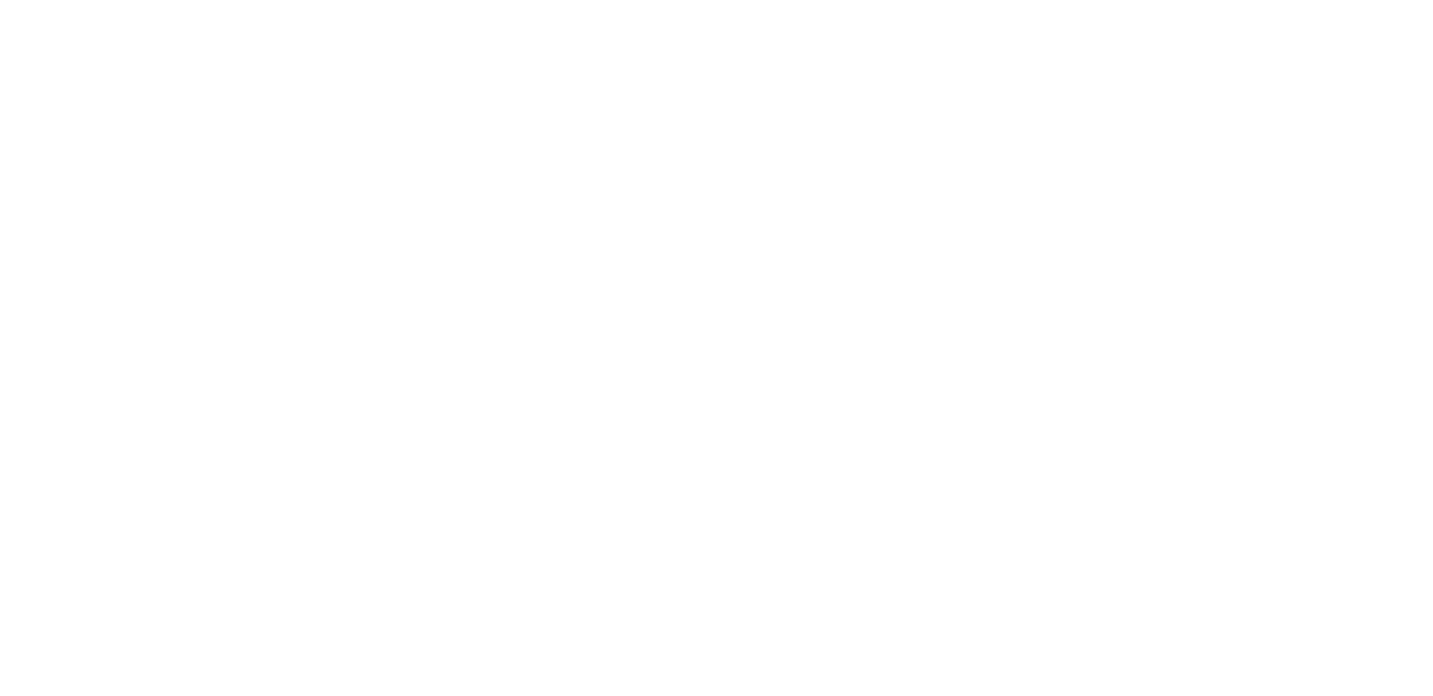 scroll, scrollTop: 0, scrollLeft: 0, axis: both 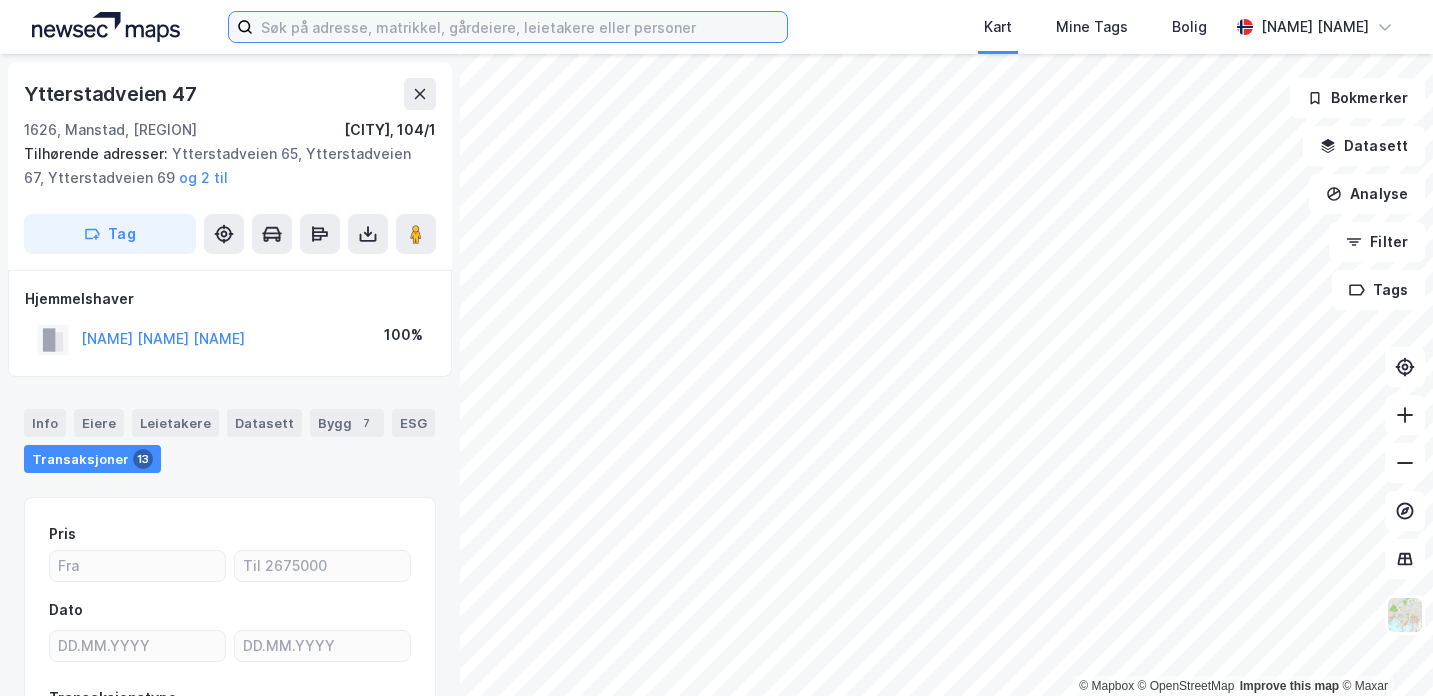 click at bounding box center [520, 27] 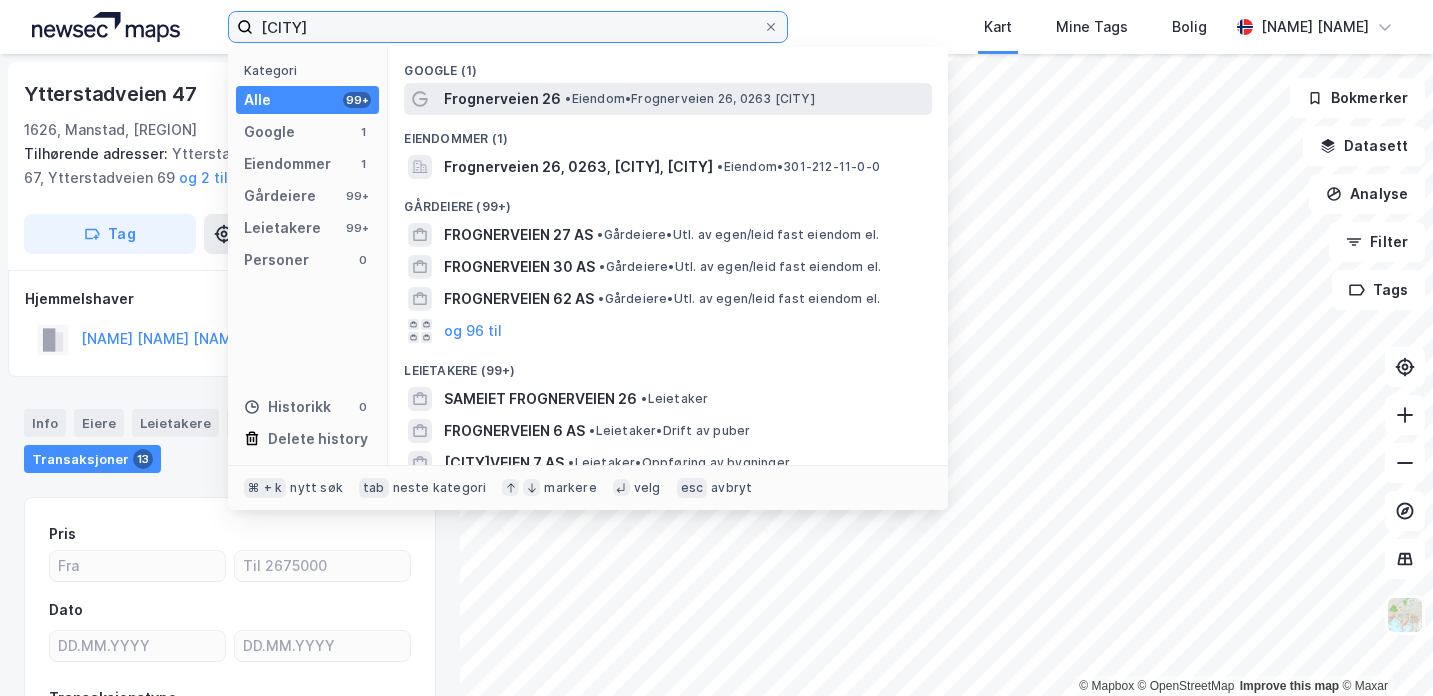 type on "[CITY]" 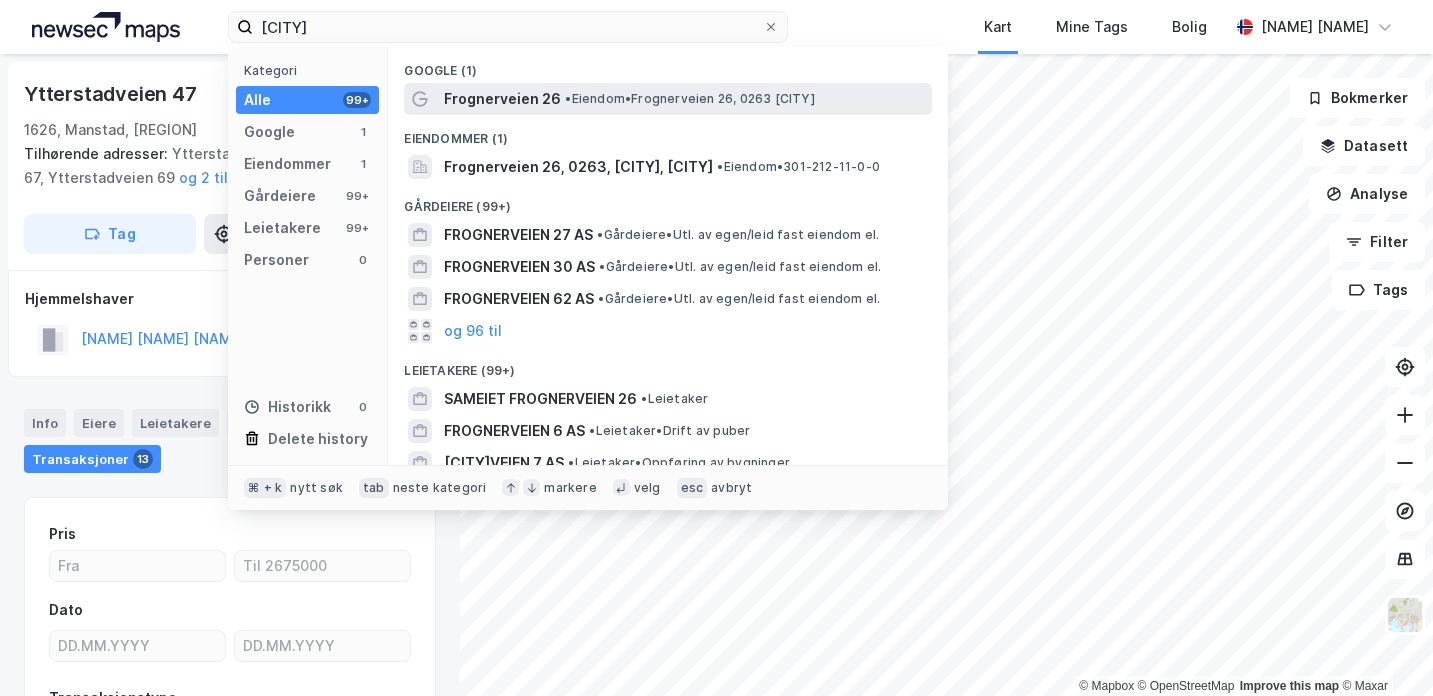 click on "Frognerveien 26  •  Eiendom  •  Frognerveien 26, 0263 [CITY]" at bounding box center [668, 99] 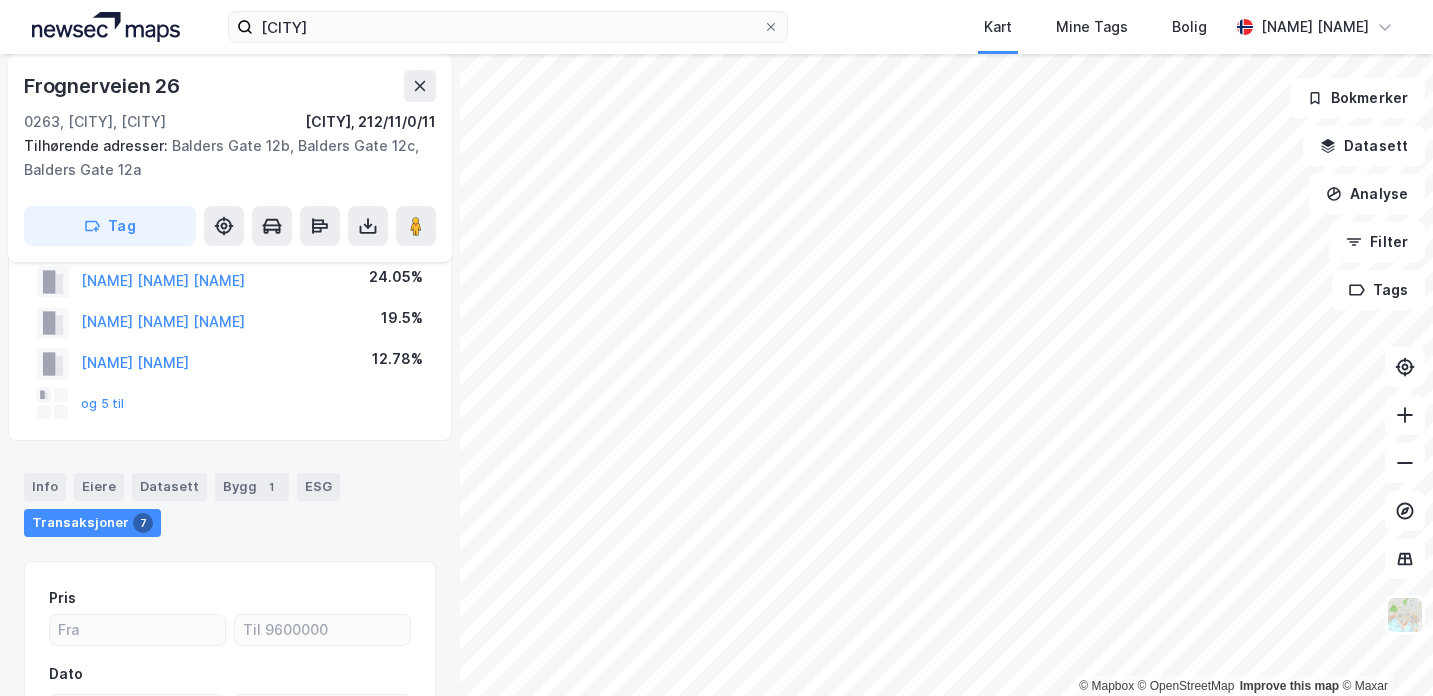 scroll, scrollTop: 0, scrollLeft: 0, axis: both 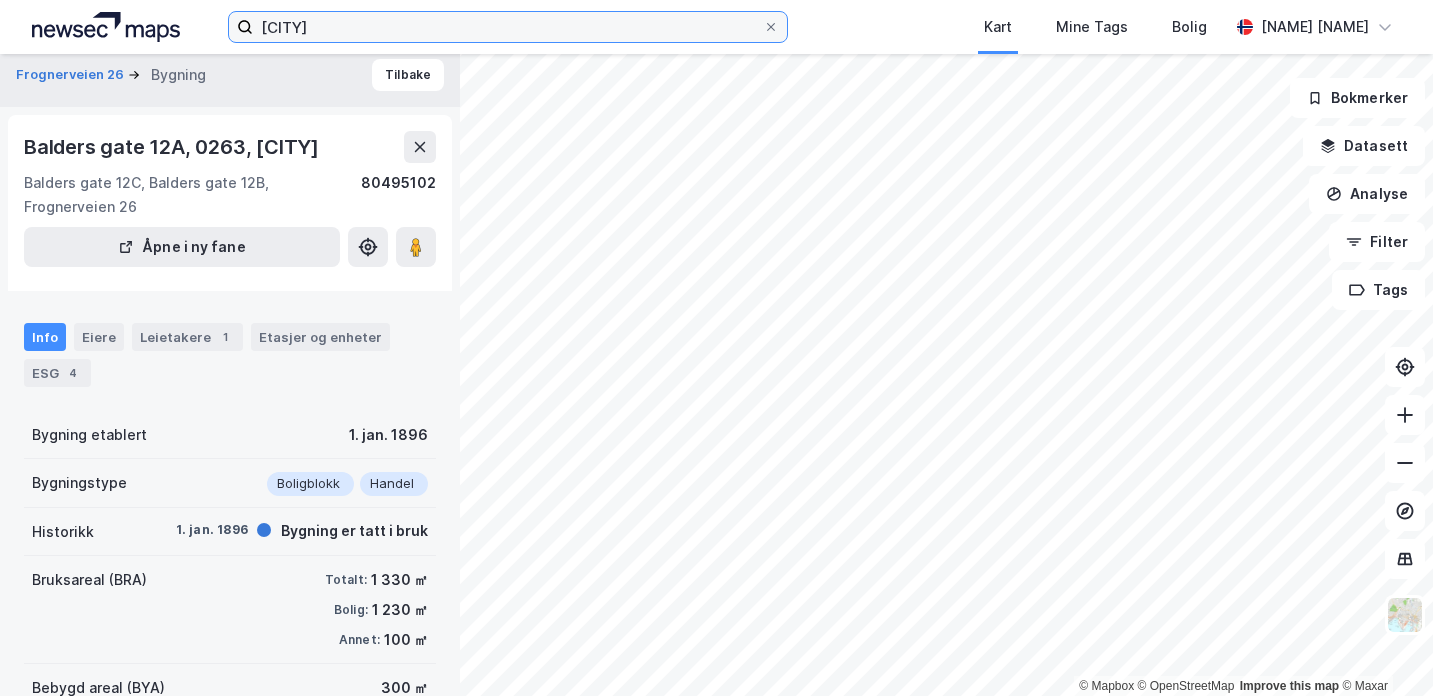 click on "[CITY]" at bounding box center (508, 27) 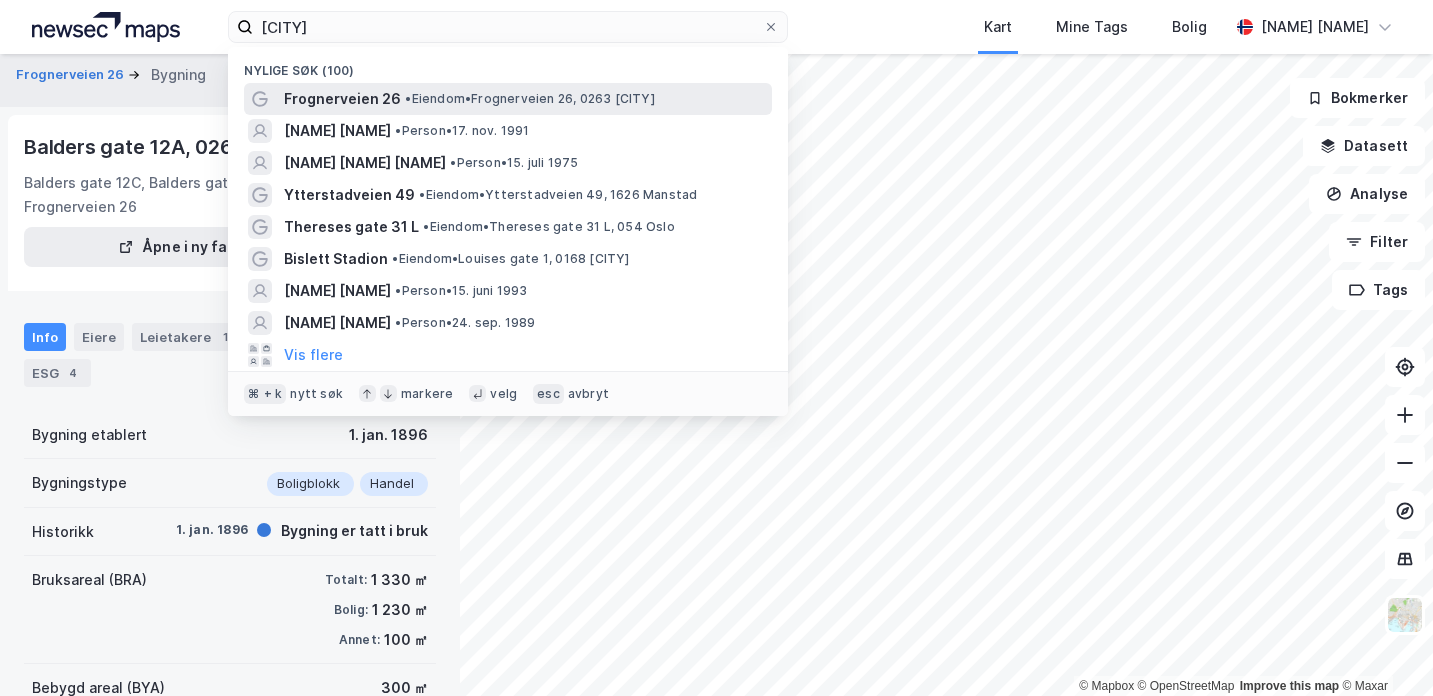 click on "•  Eiendom  •  Frognerveien 26, 0263 [CITY]" at bounding box center [529, 99] 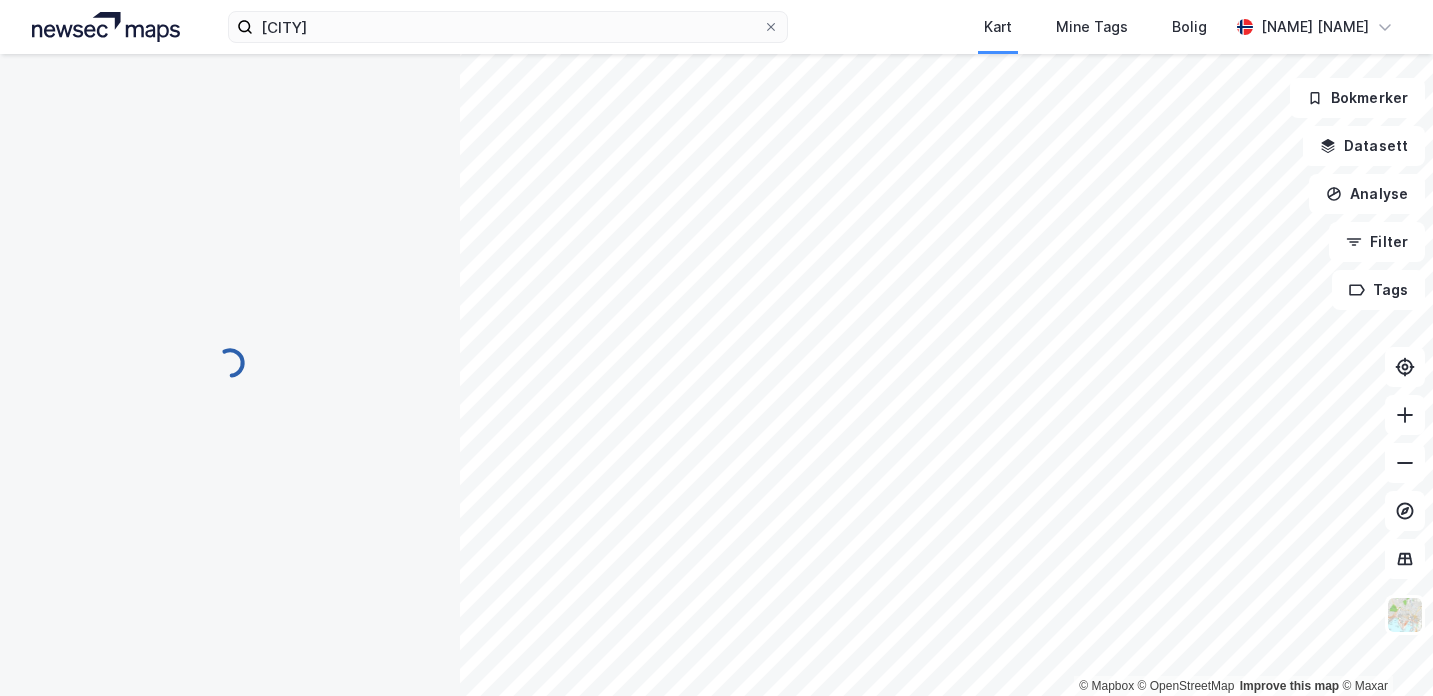 scroll, scrollTop: 11, scrollLeft: 0, axis: vertical 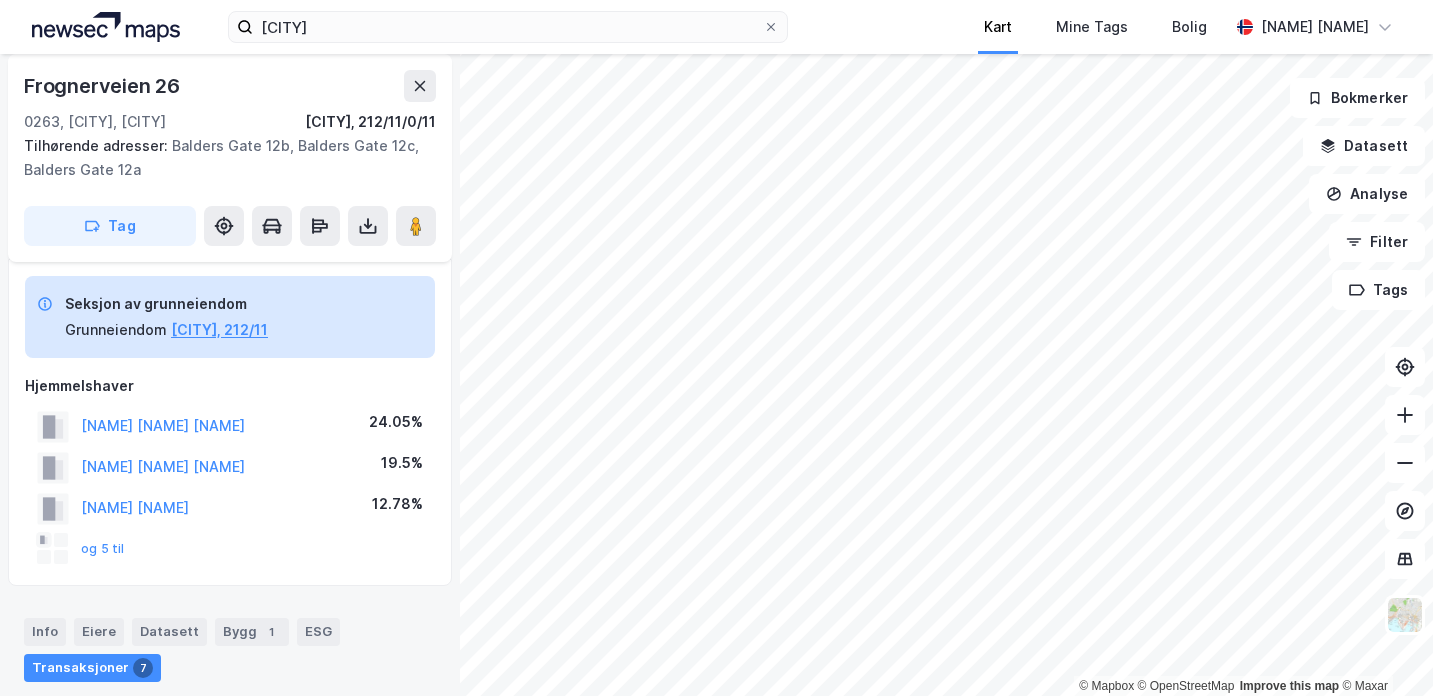 click on "Frognerveien 26 0263, [CITY], [CITY] [CITY], 212/11/0/11 Tilhørende adresser:   Balders Gate 12b,  Balders Gate 12c,  Balders Gate 12a Tag Seksjon av grunneiendom Grunneiendom [CITY], 212/11 Hjemmelshaver [NAME] [NAME] [NAME] 24.05% [NAME] [NAME] [NAME] 19.5% [NAME] [NAME] [NAME] 12.78% og 5 til Info Eiere Datasett Bygg 1 ESG Transaksjoner 7 Pris Dato Transaksjonstype Tinglysninger Aksjetransaksjon Transaksjoner (7) Bokmerker Datasett Analyse Filter Tags" at bounding box center (716, 348) 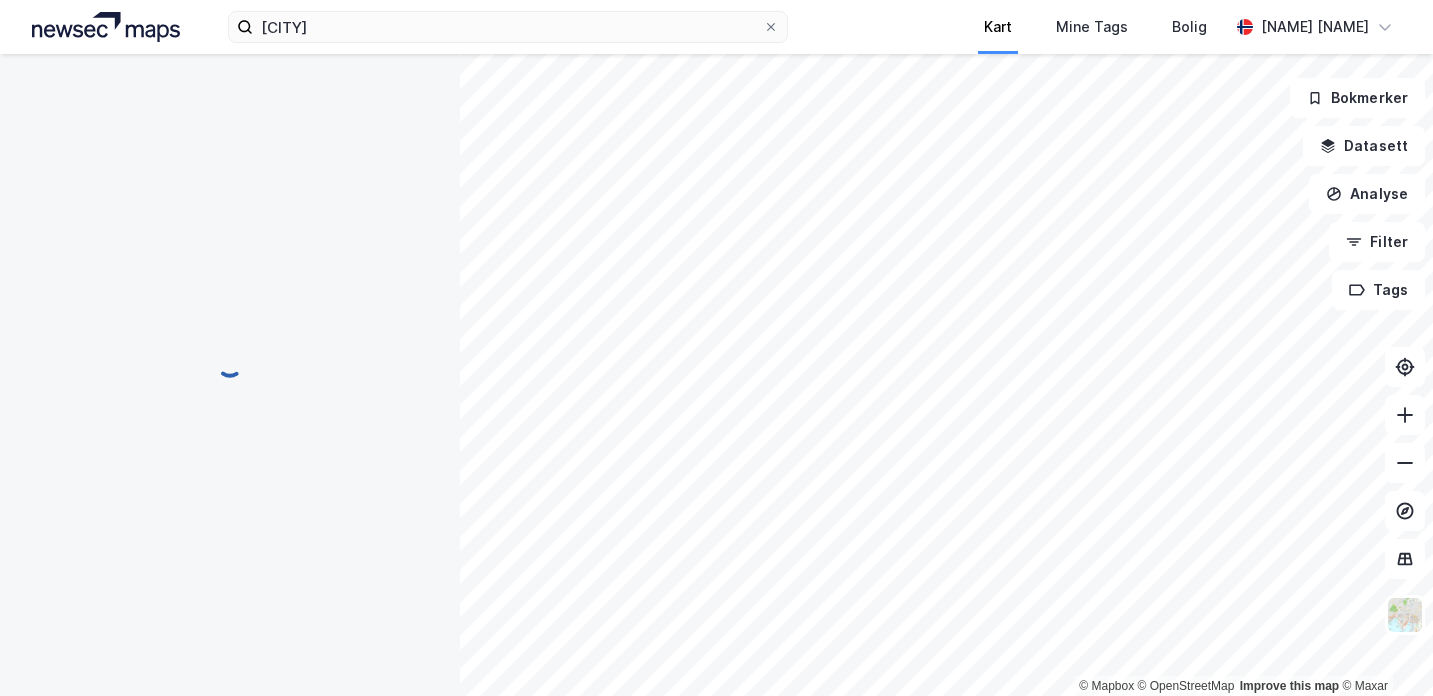 scroll, scrollTop: 0, scrollLeft: 0, axis: both 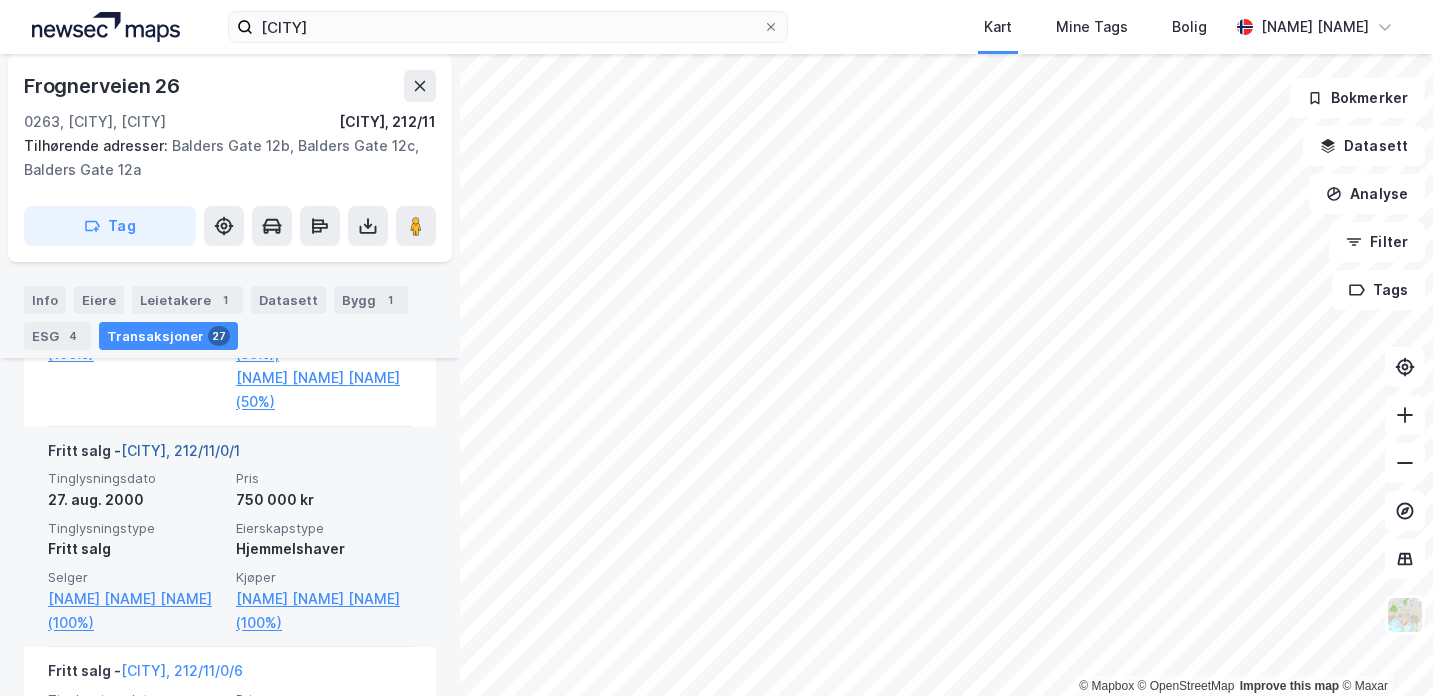 click on "[CITY], 212/11/0/1" at bounding box center [180, 450] 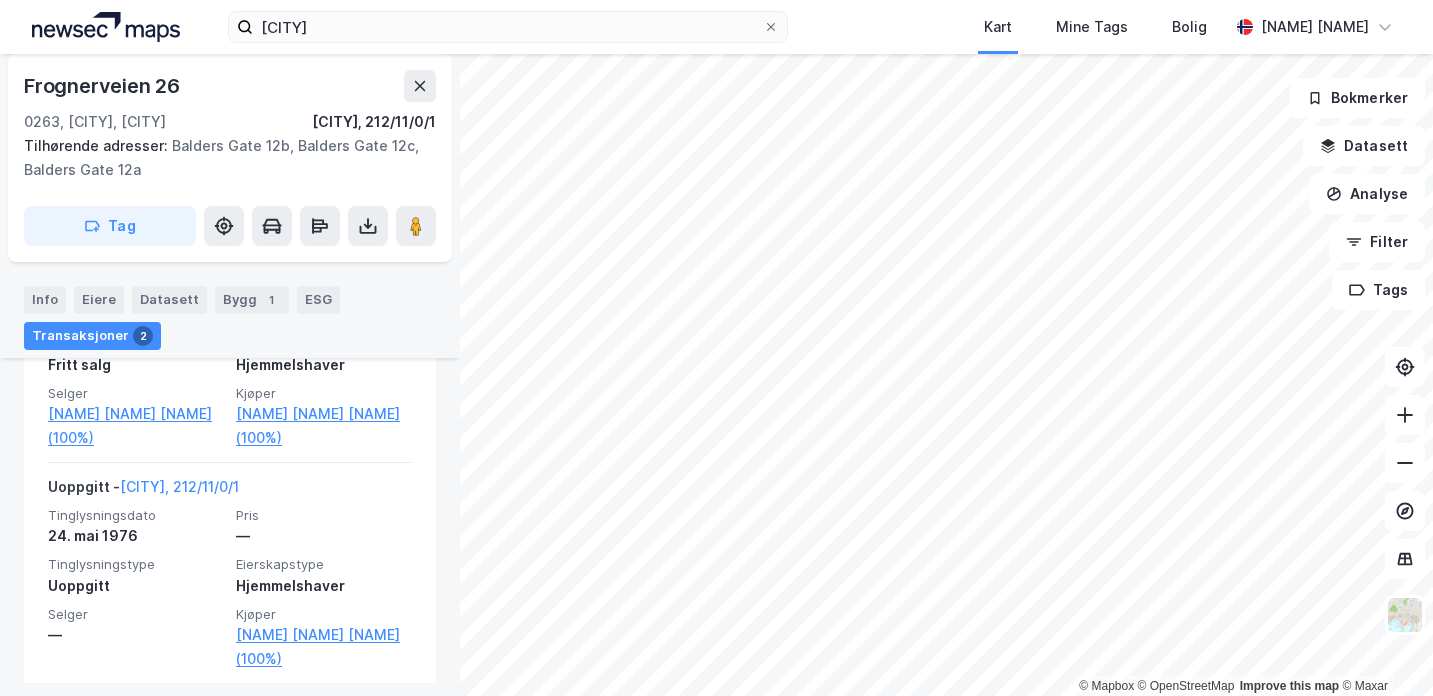 scroll, scrollTop: 778, scrollLeft: 0, axis: vertical 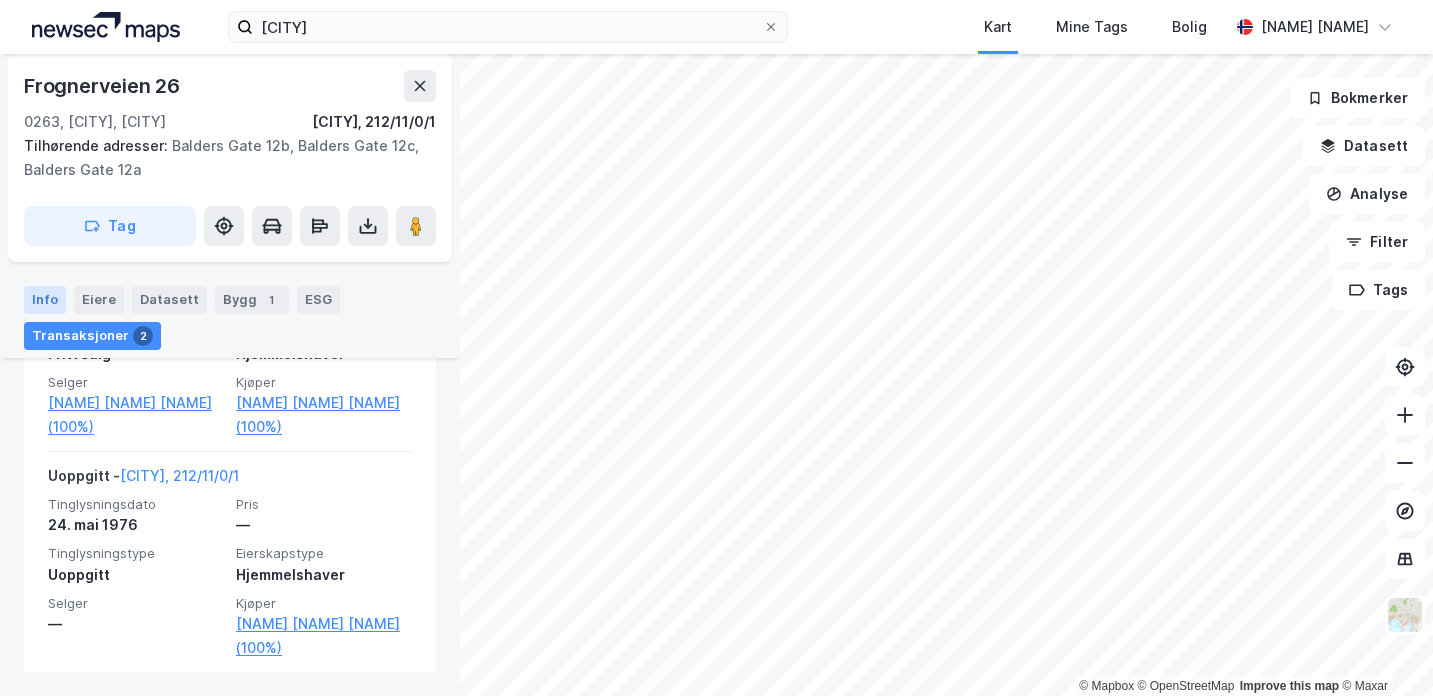 click on "Info" at bounding box center [45, 300] 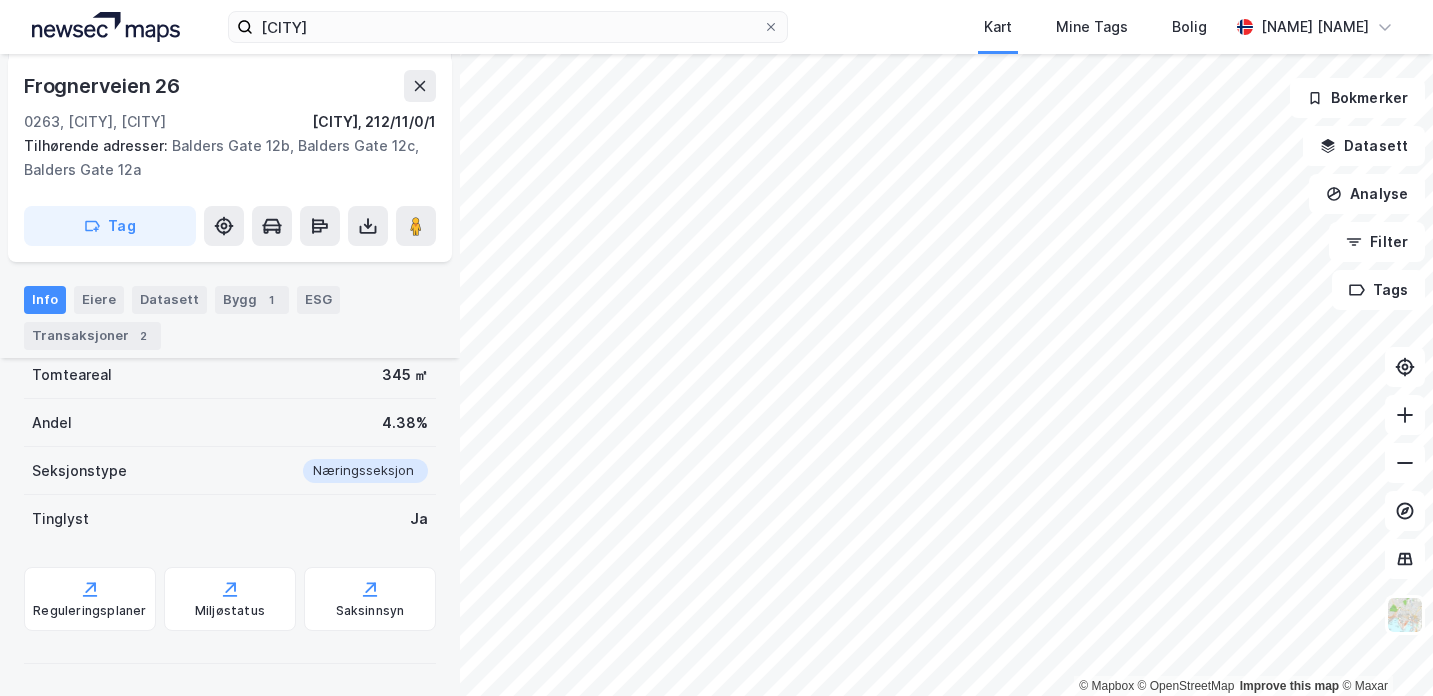 scroll, scrollTop: 355, scrollLeft: 0, axis: vertical 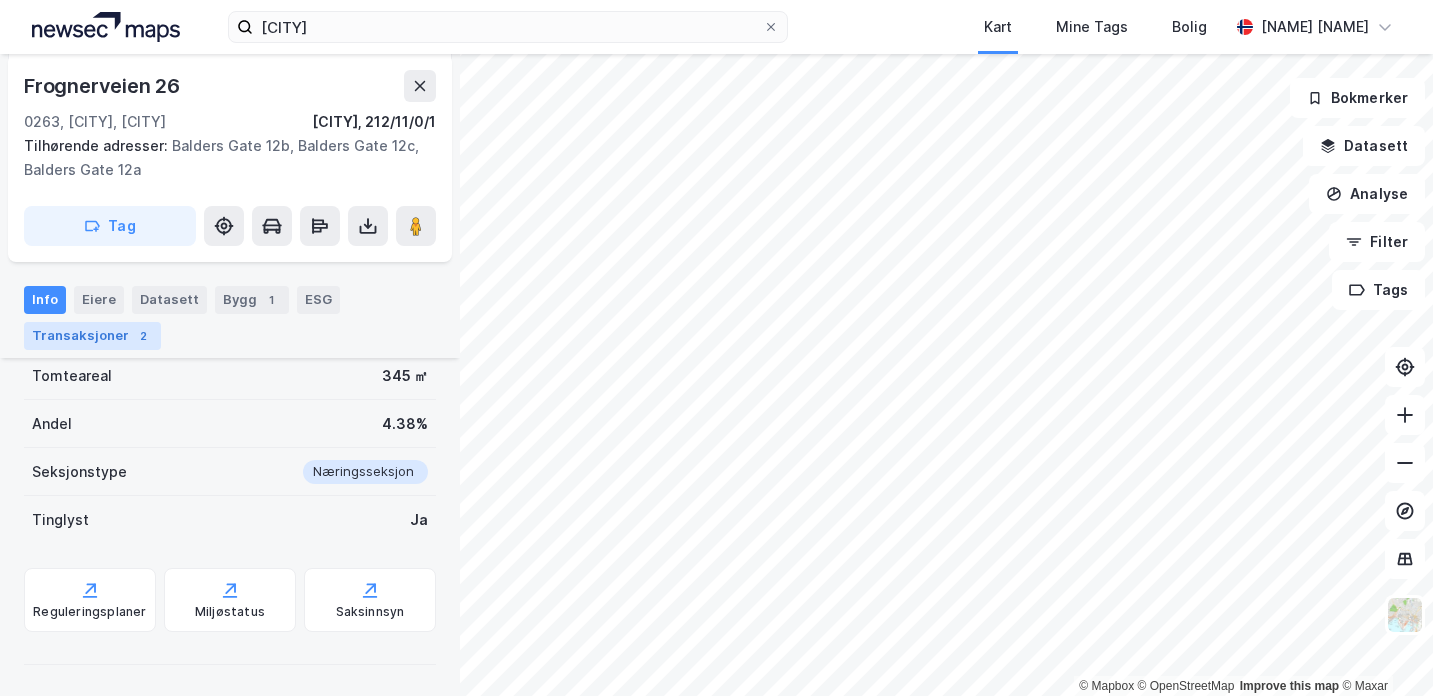click on "Transaksjoner 2" at bounding box center [92, 336] 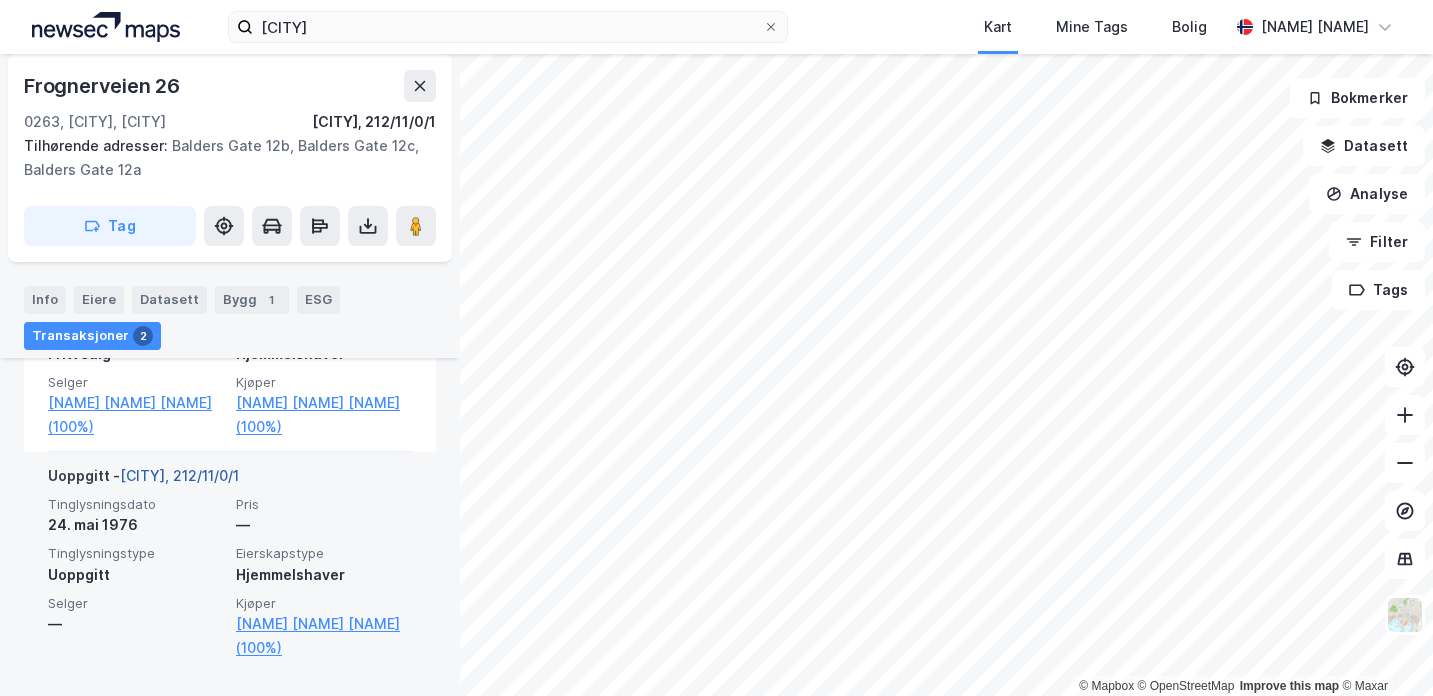 click on "[CITY], 212/11/0/1" at bounding box center (179, 475) 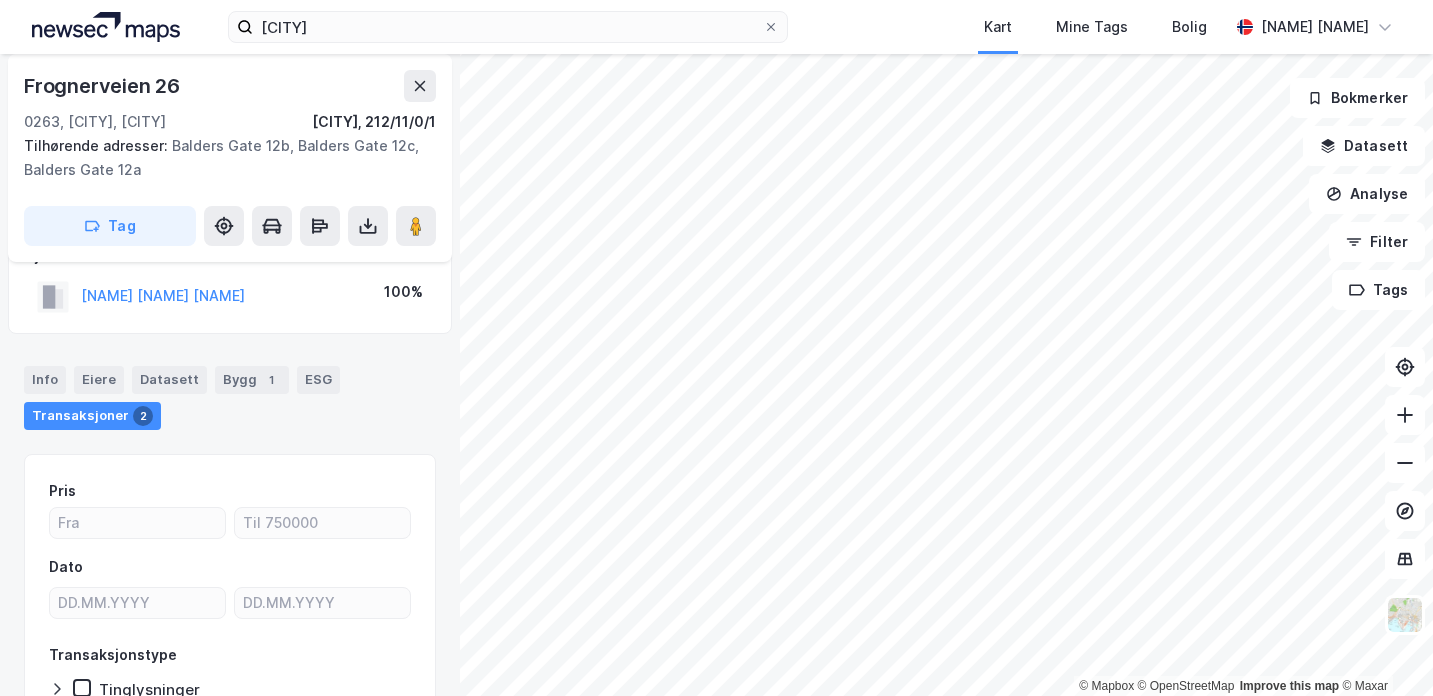 scroll, scrollTop: 214, scrollLeft: 0, axis: vertical 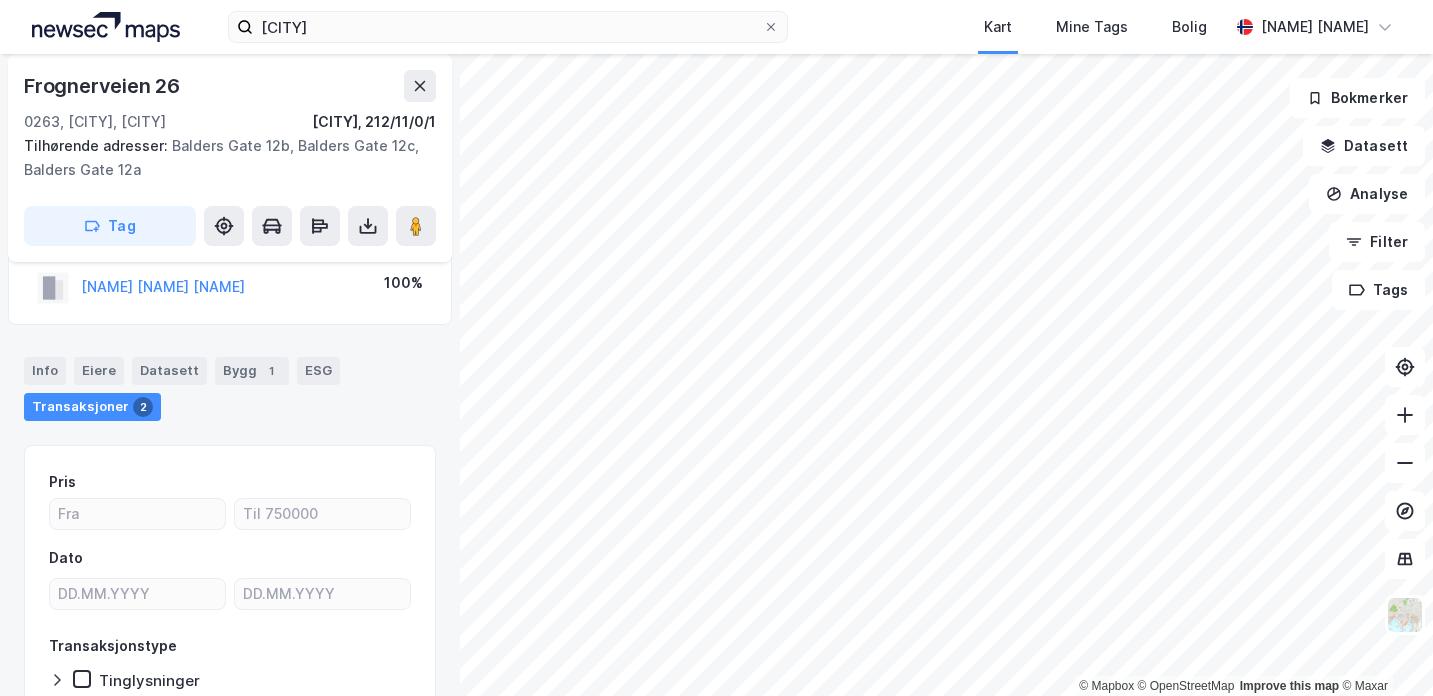 click on "Info Eiere Datasett Bygg 1 ESG Transaksjoner 7" at bounding box center (230, 389) 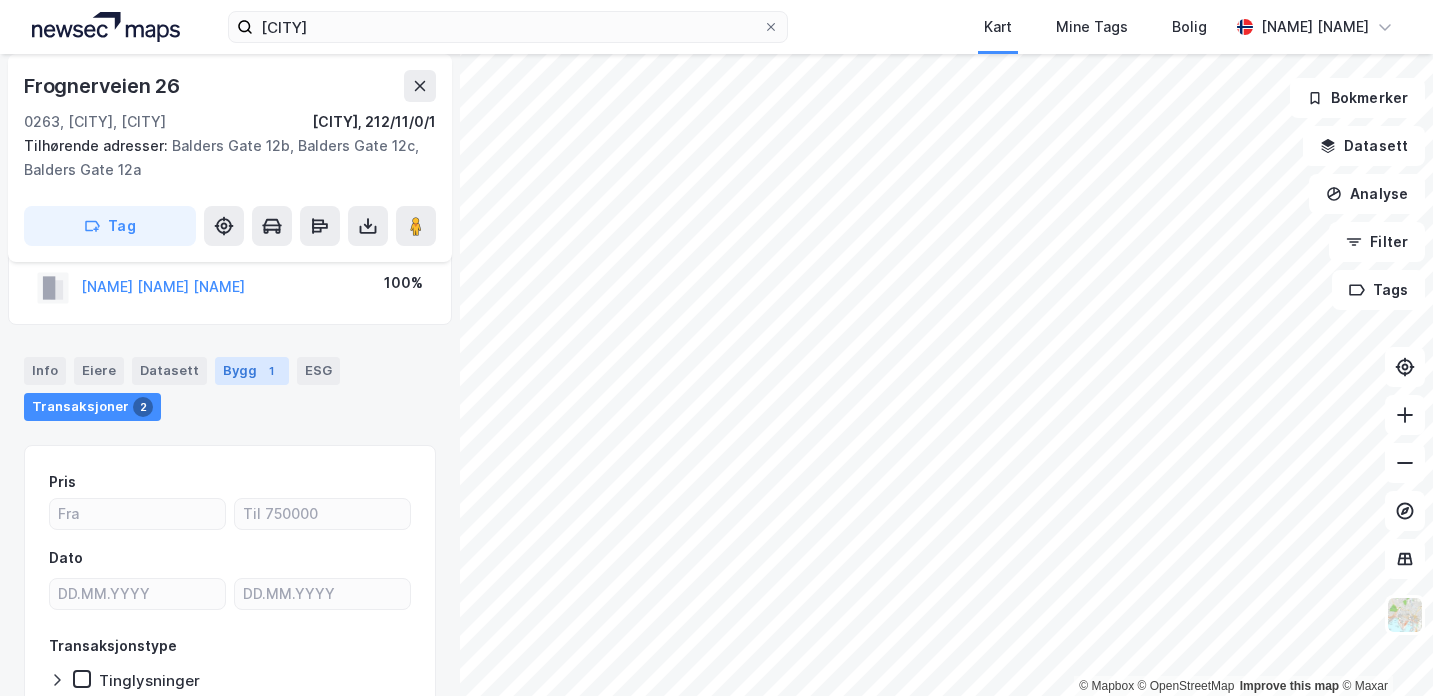 click on "Bygg 1" at bounding box center (252, 371) 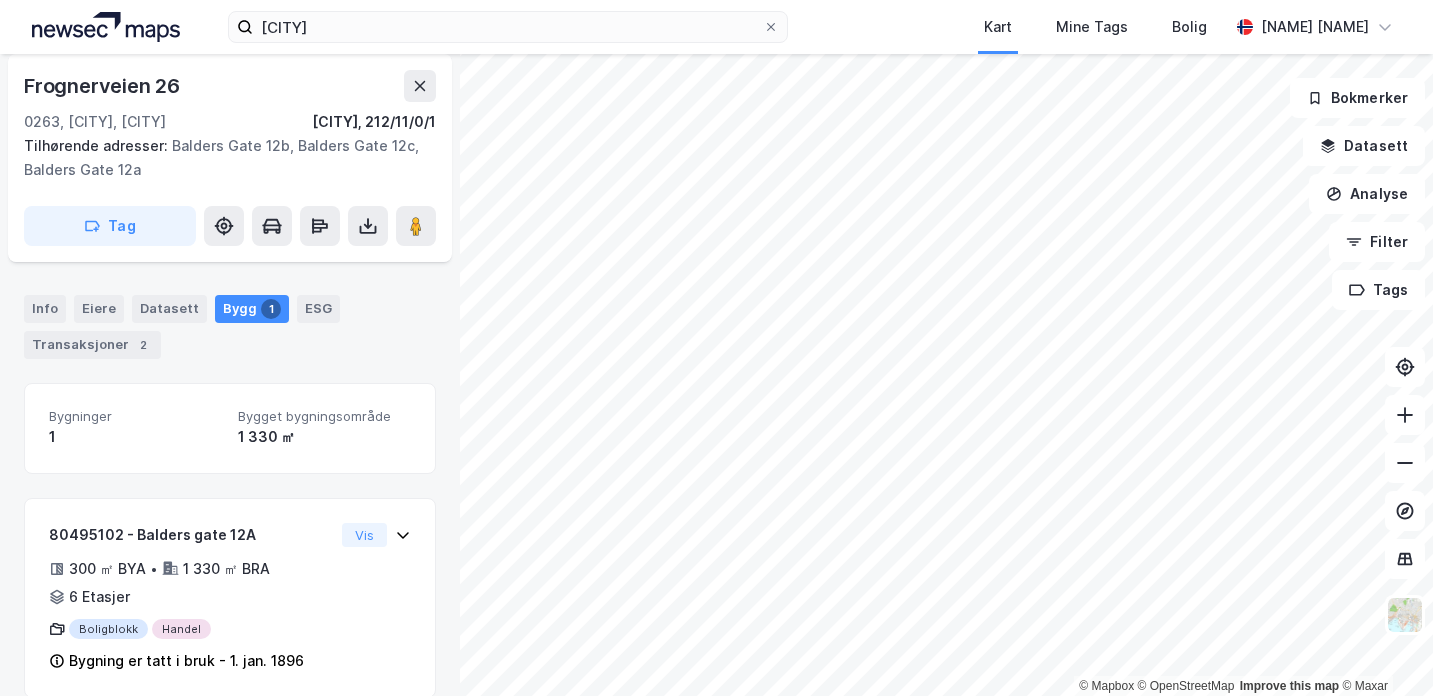 scroll, scrollTop: 301, scrollLeft: 0, axis: vertical 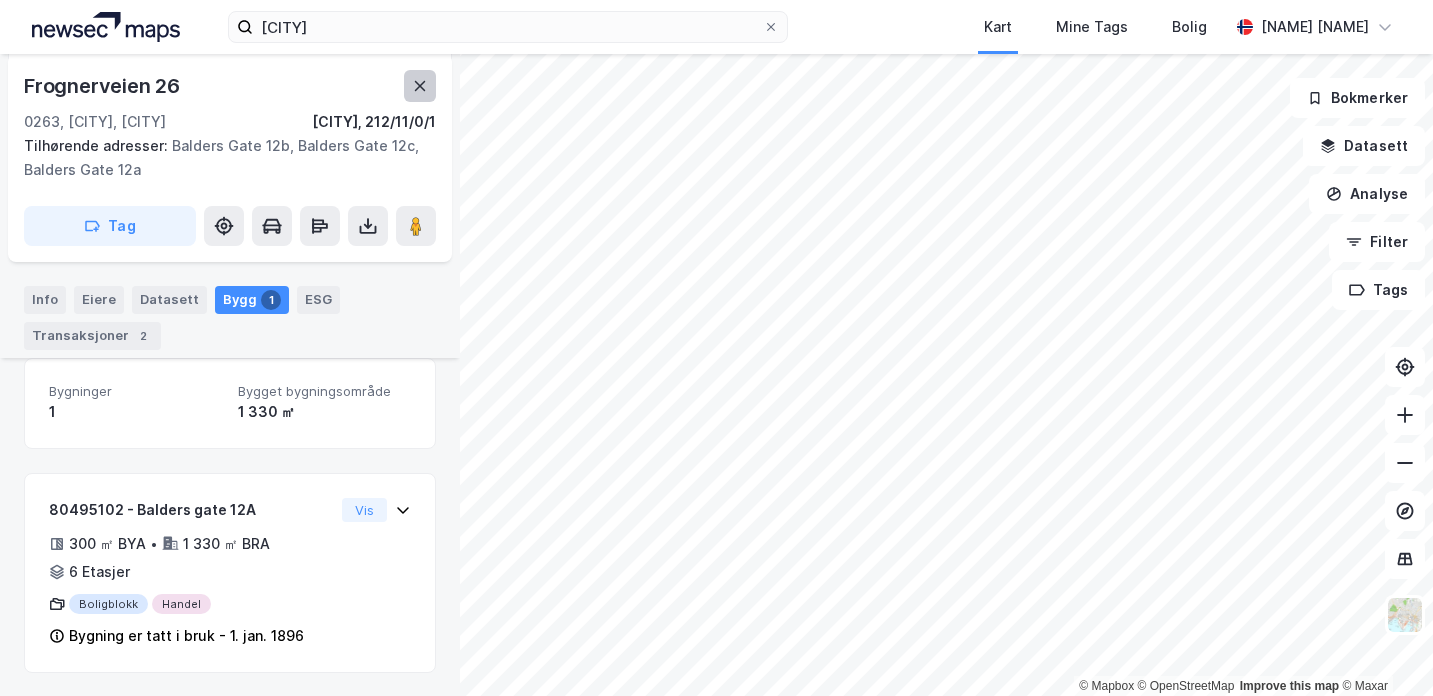 click 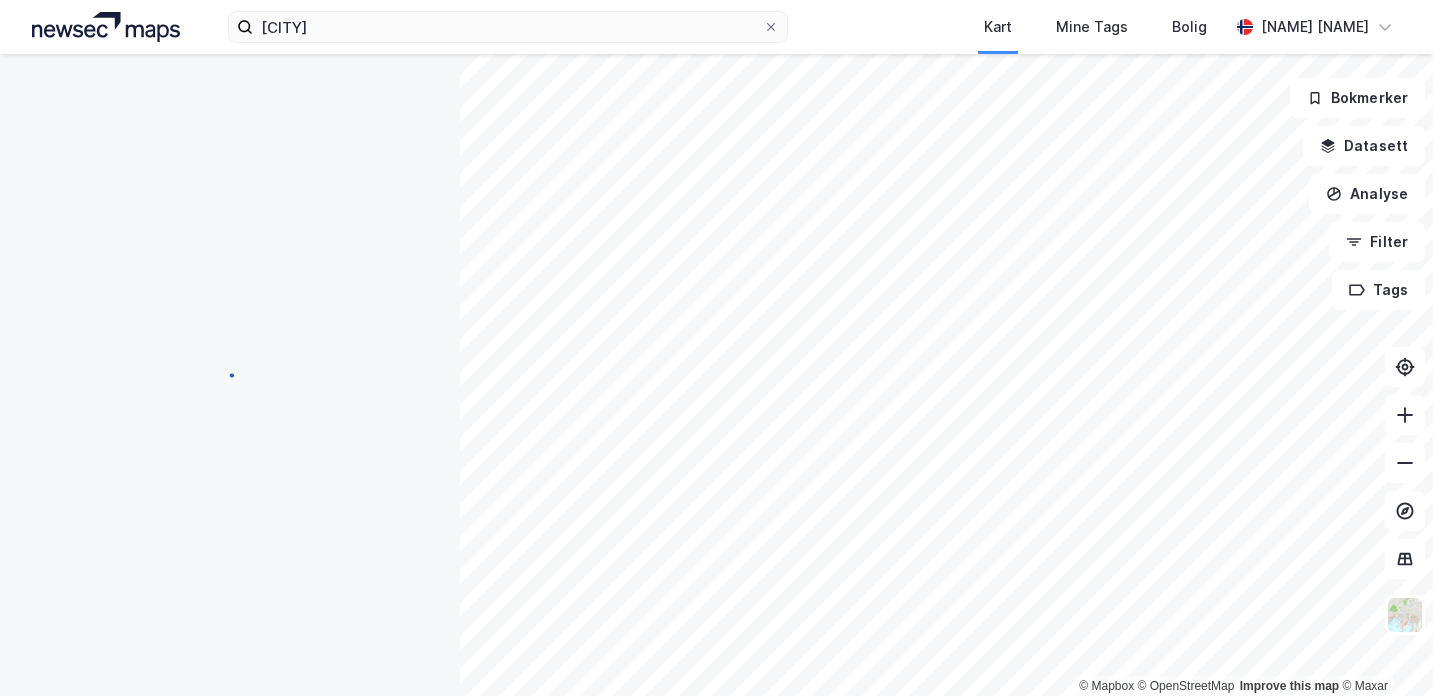 scroll, scrollTop: 282, scrollLeft: 0, axis: vertical 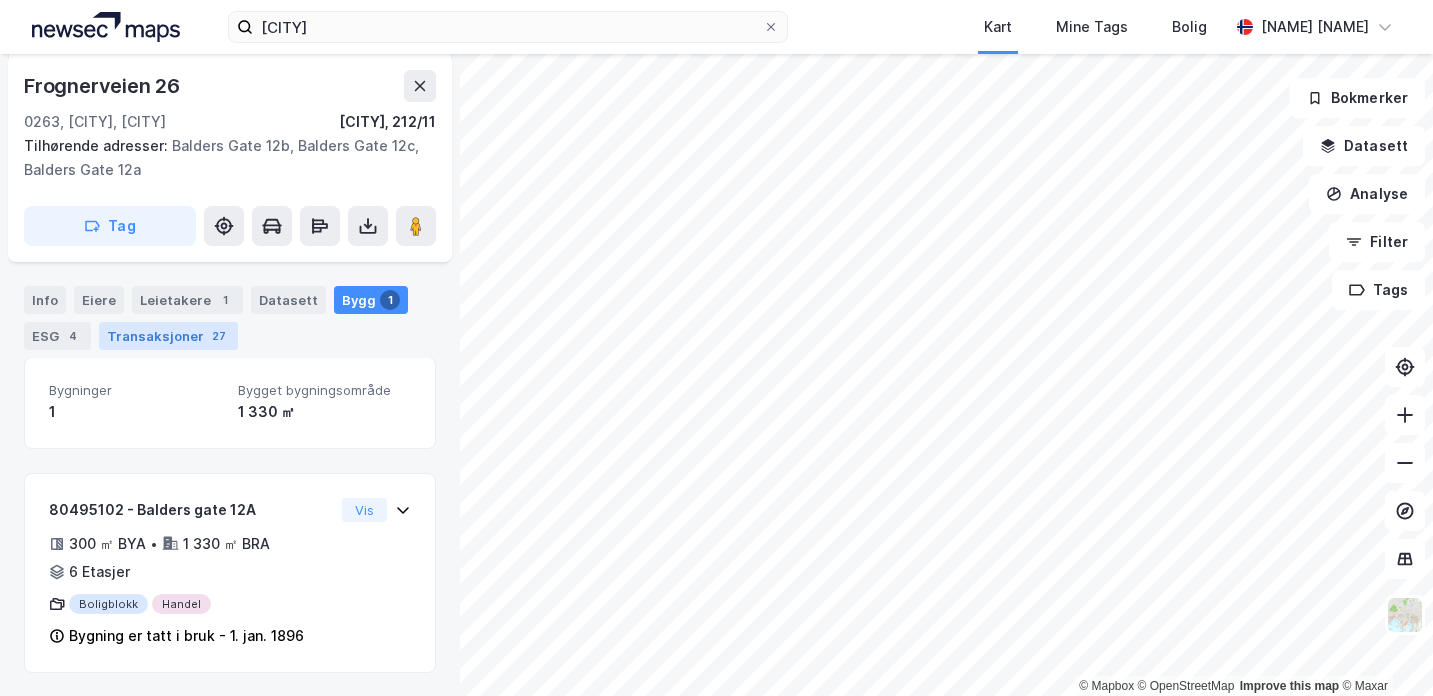 click on "Transaksjoner 27" at bounding box center [168, 336] 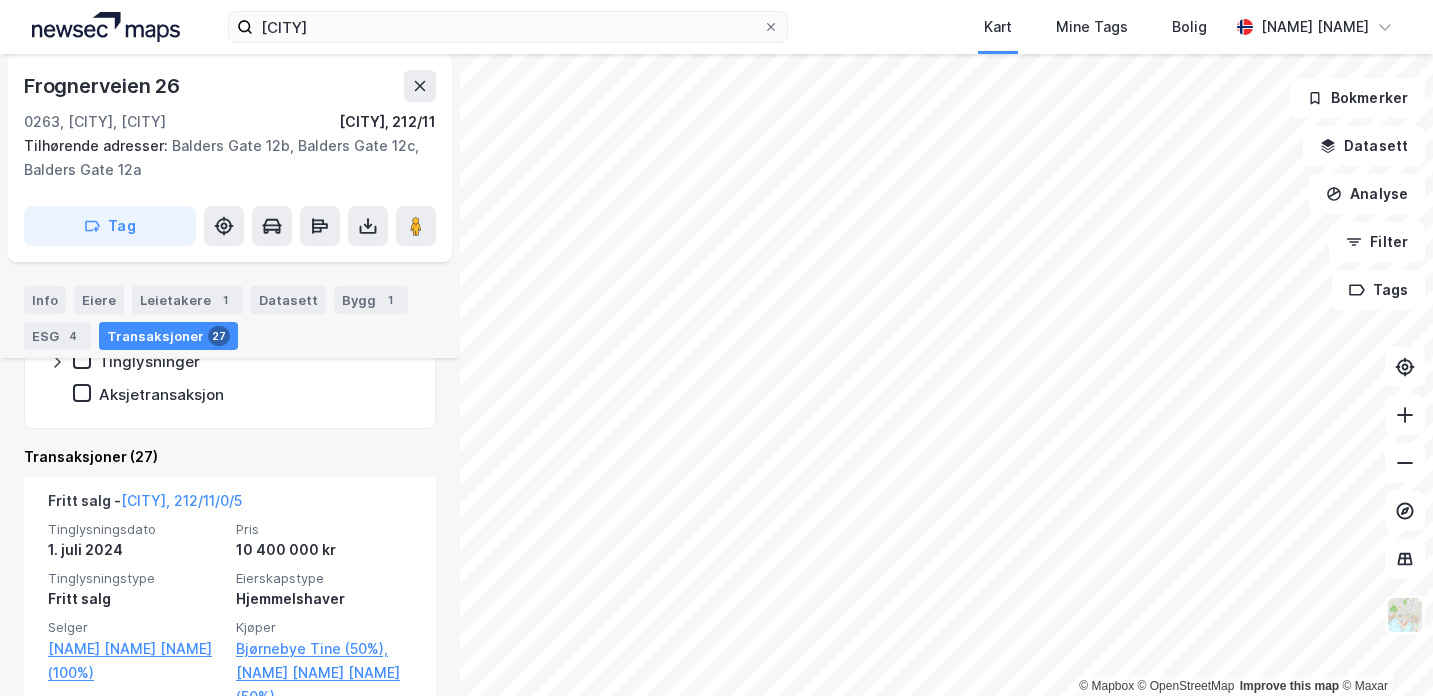 scroll, scrollTop: 507, scrollLeft: 0, axis: vertical 